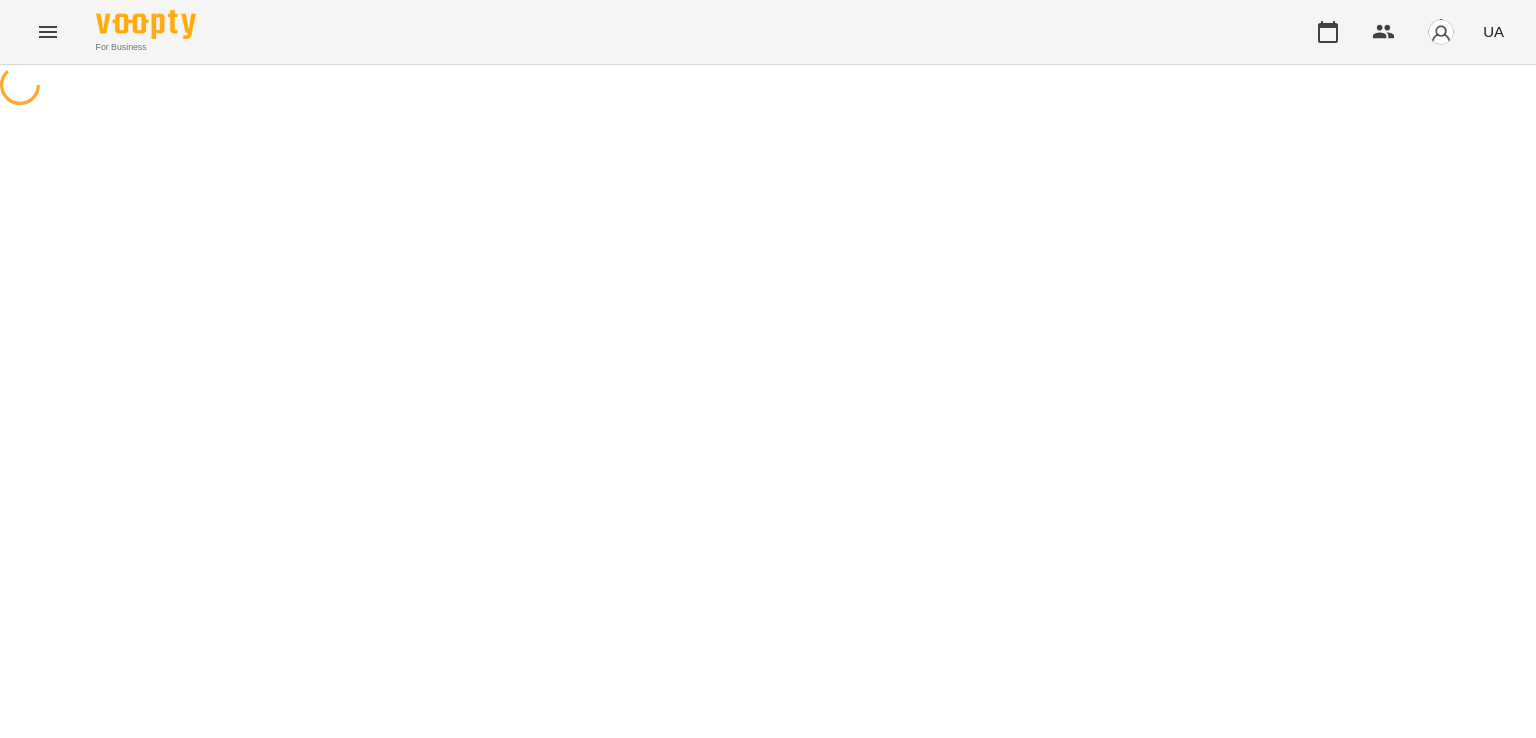 scroll, scrollTop: 0, scrollLeft: 0, axis: both 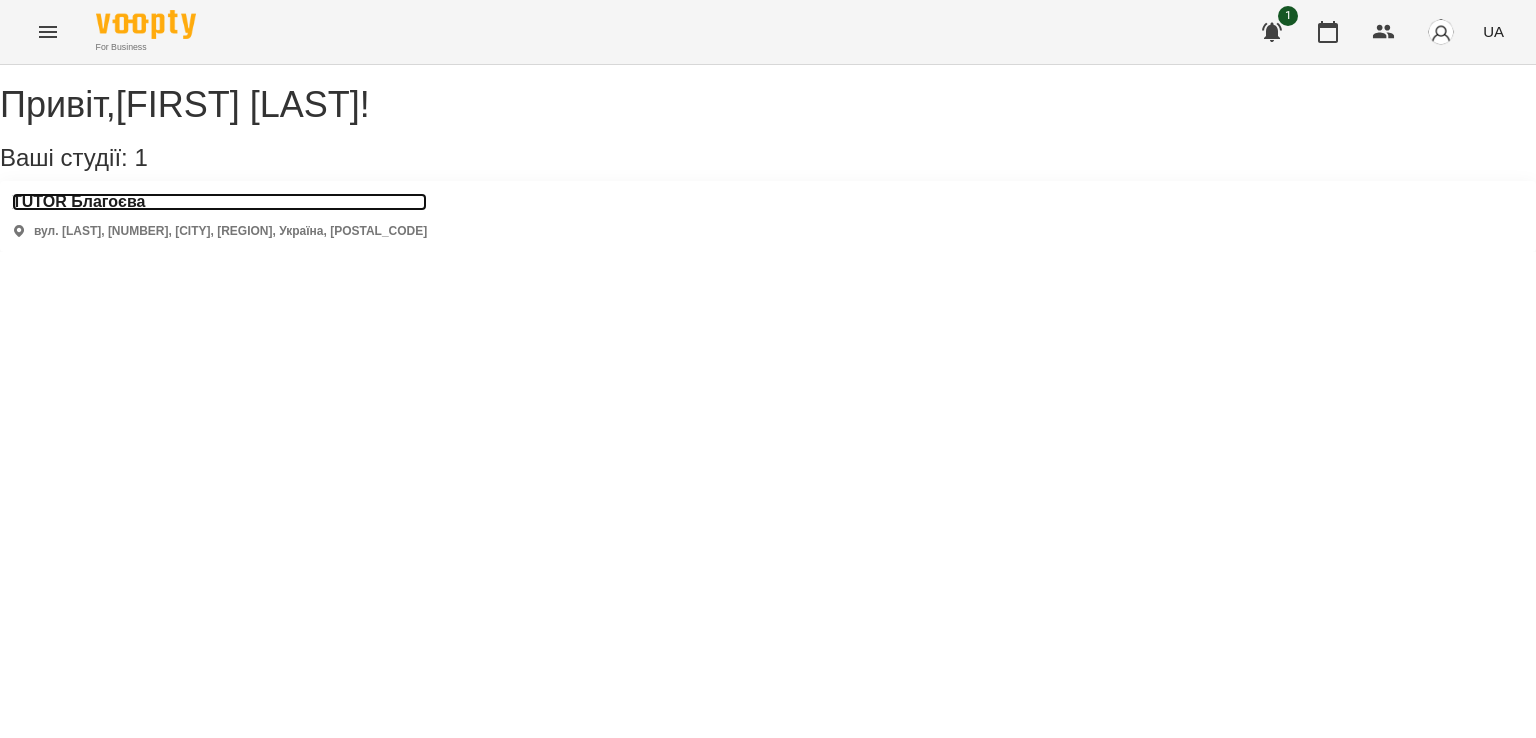 click on "TUTOR Благоєва" at bounding box center [219, 202] 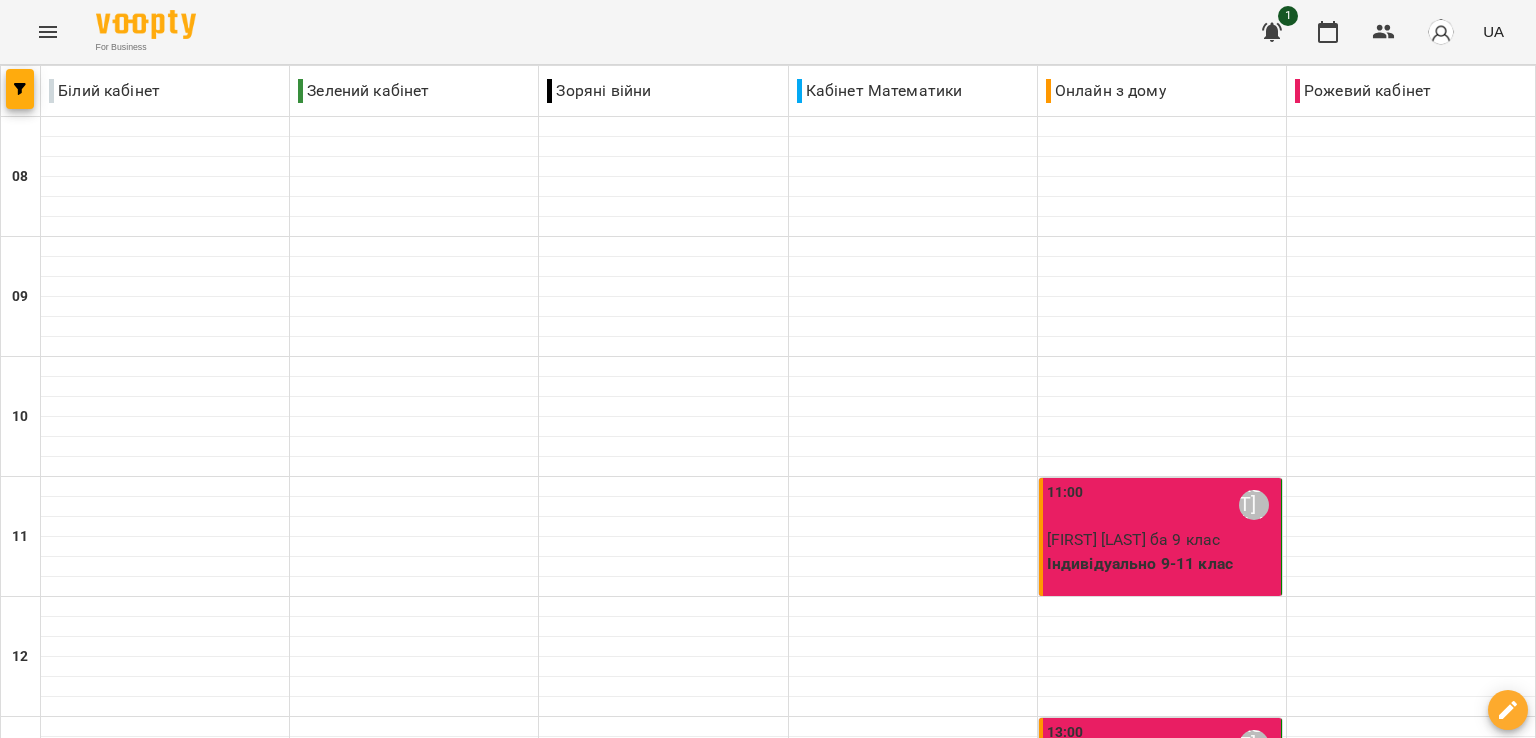scroll, scrollTop: 800, scrollLeft: 0, axis: vertical 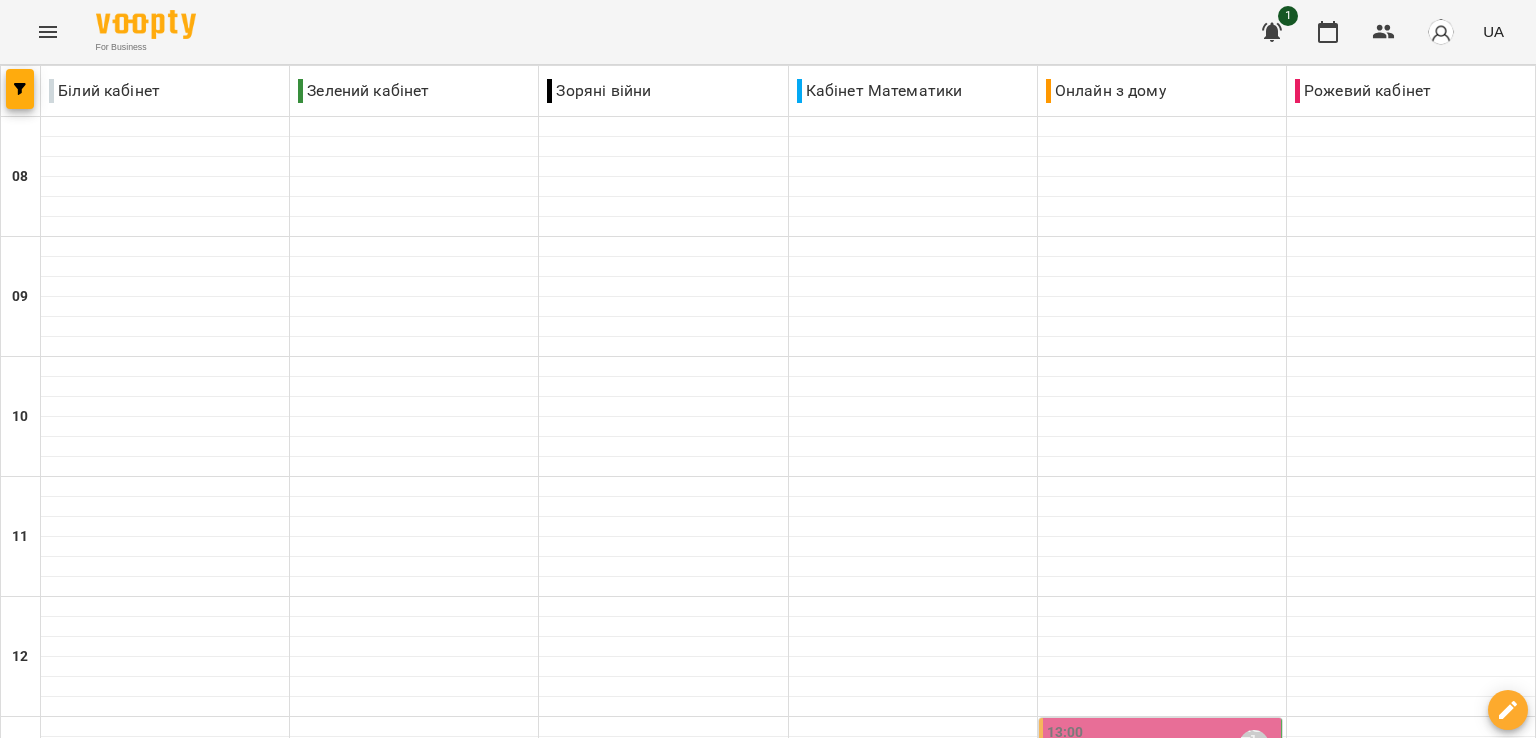 click on "Індивідуально 9-11 клас - [FIRST] ба" at bounding box center [1162, 791] 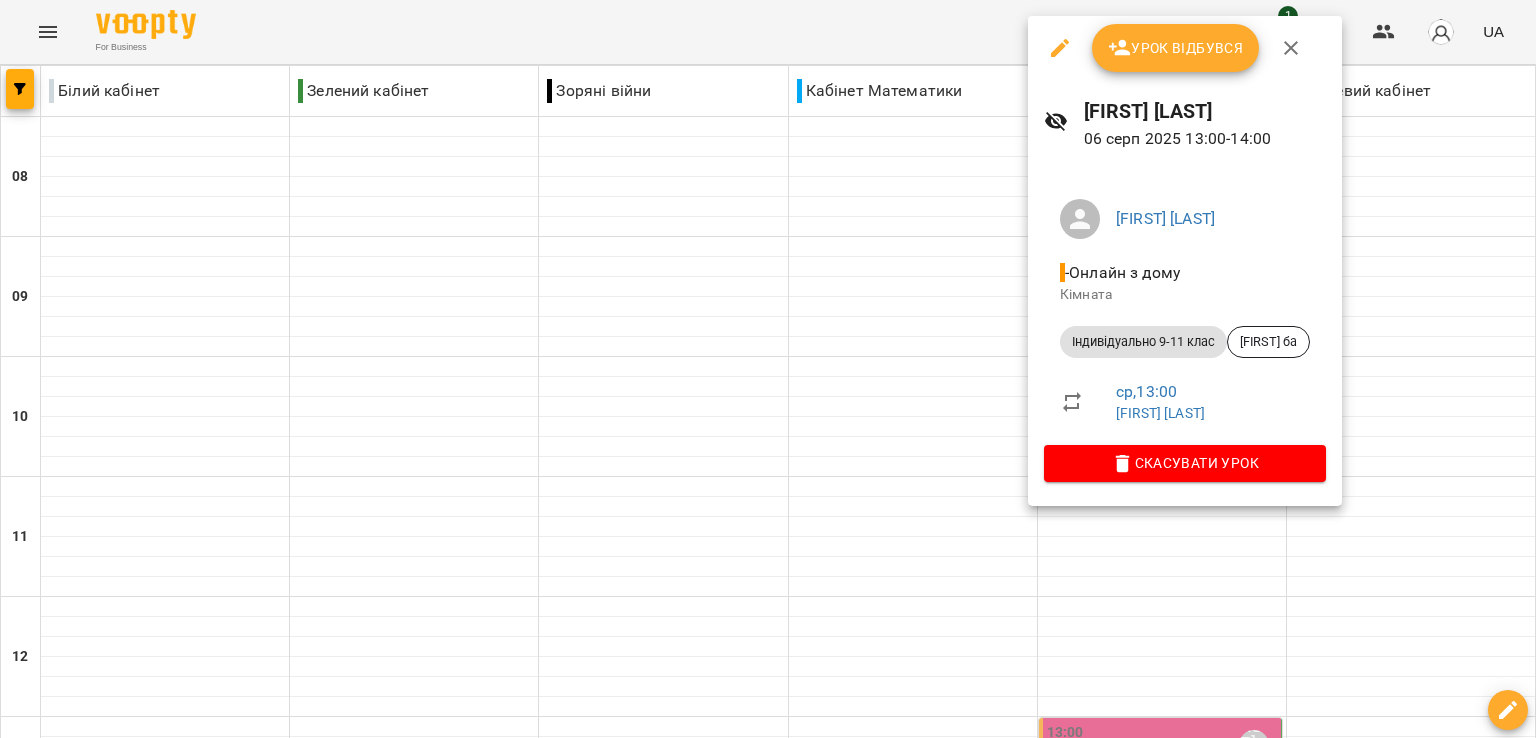 click on "Урок відбувся" at bounding box center [1176, 48] 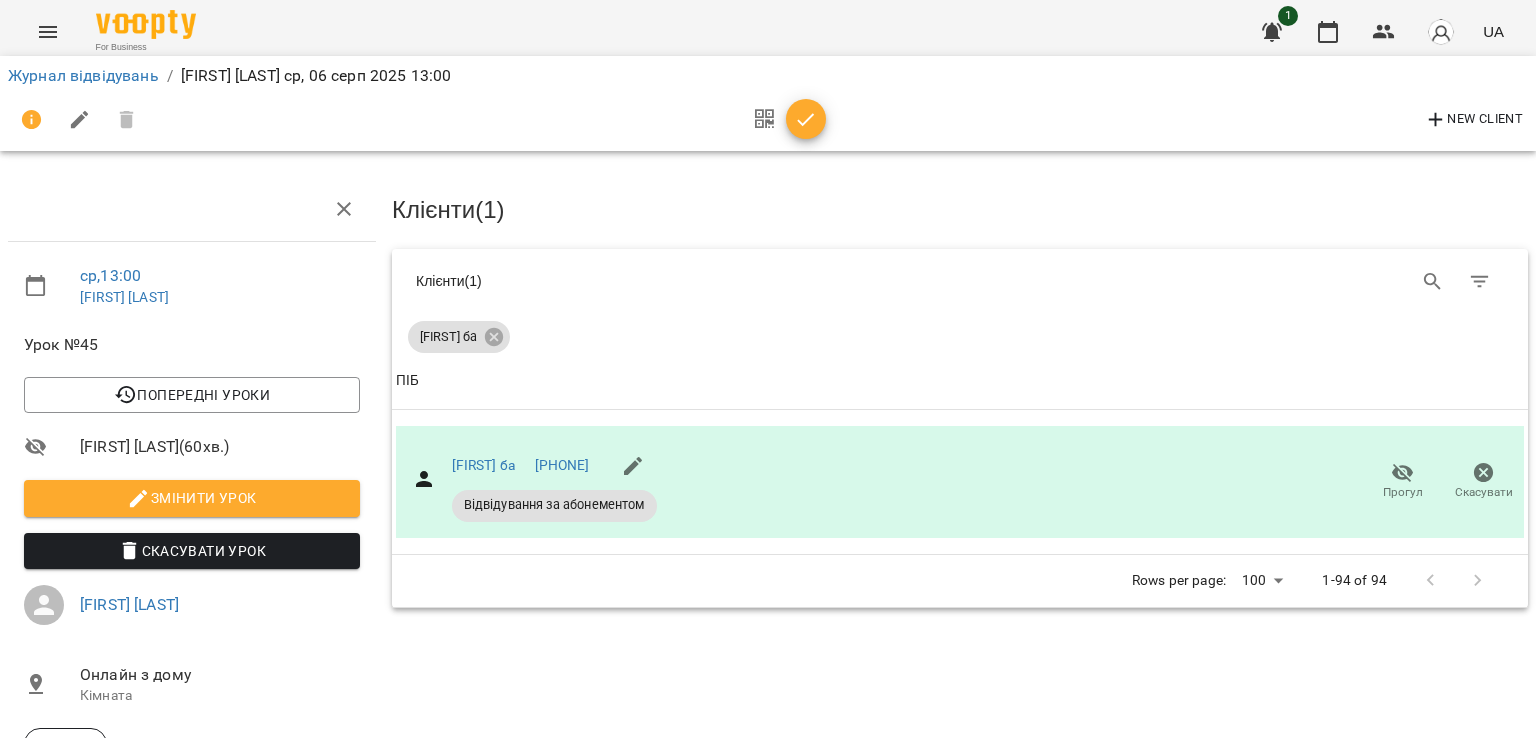 click 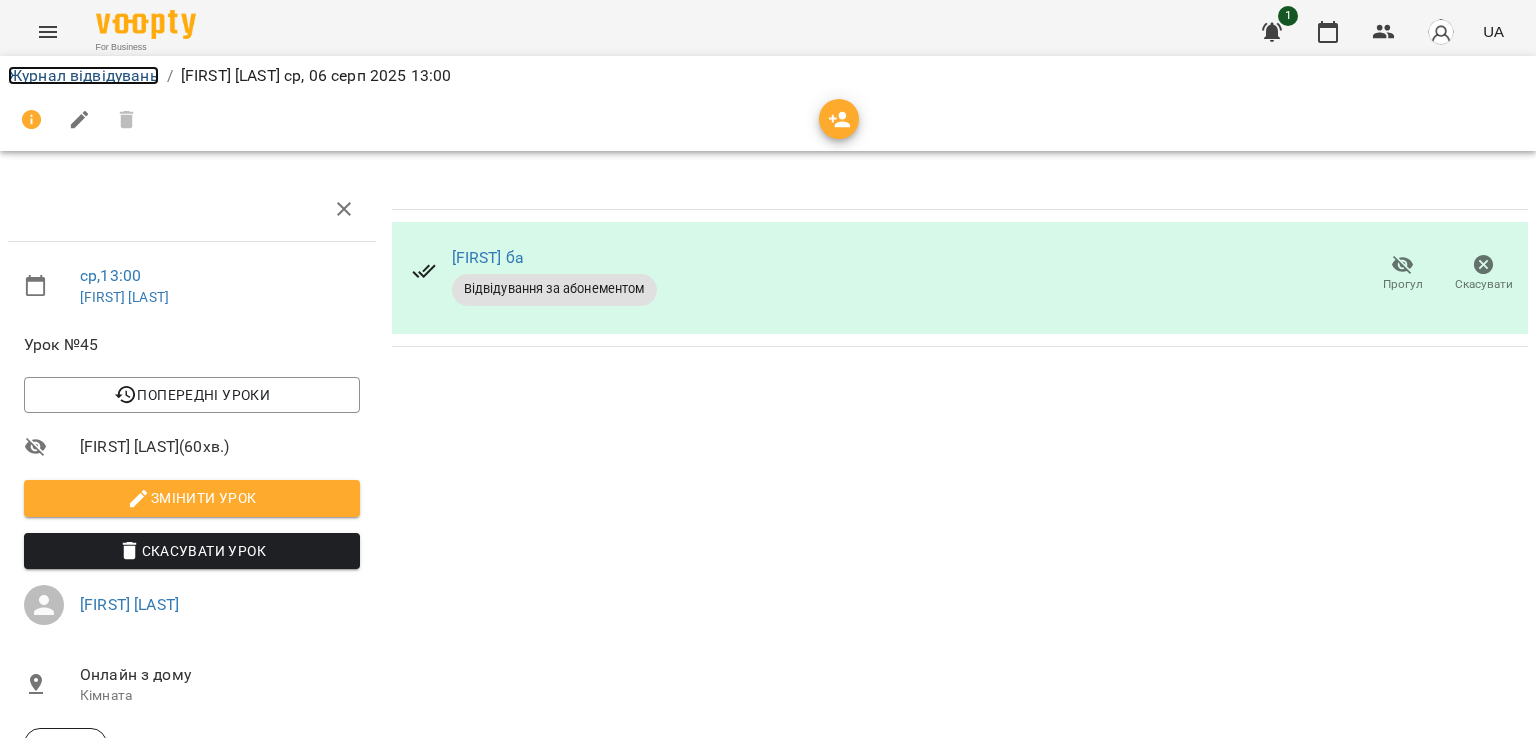 click on "Журнал відвідувань" at bounding box center (83, 75) 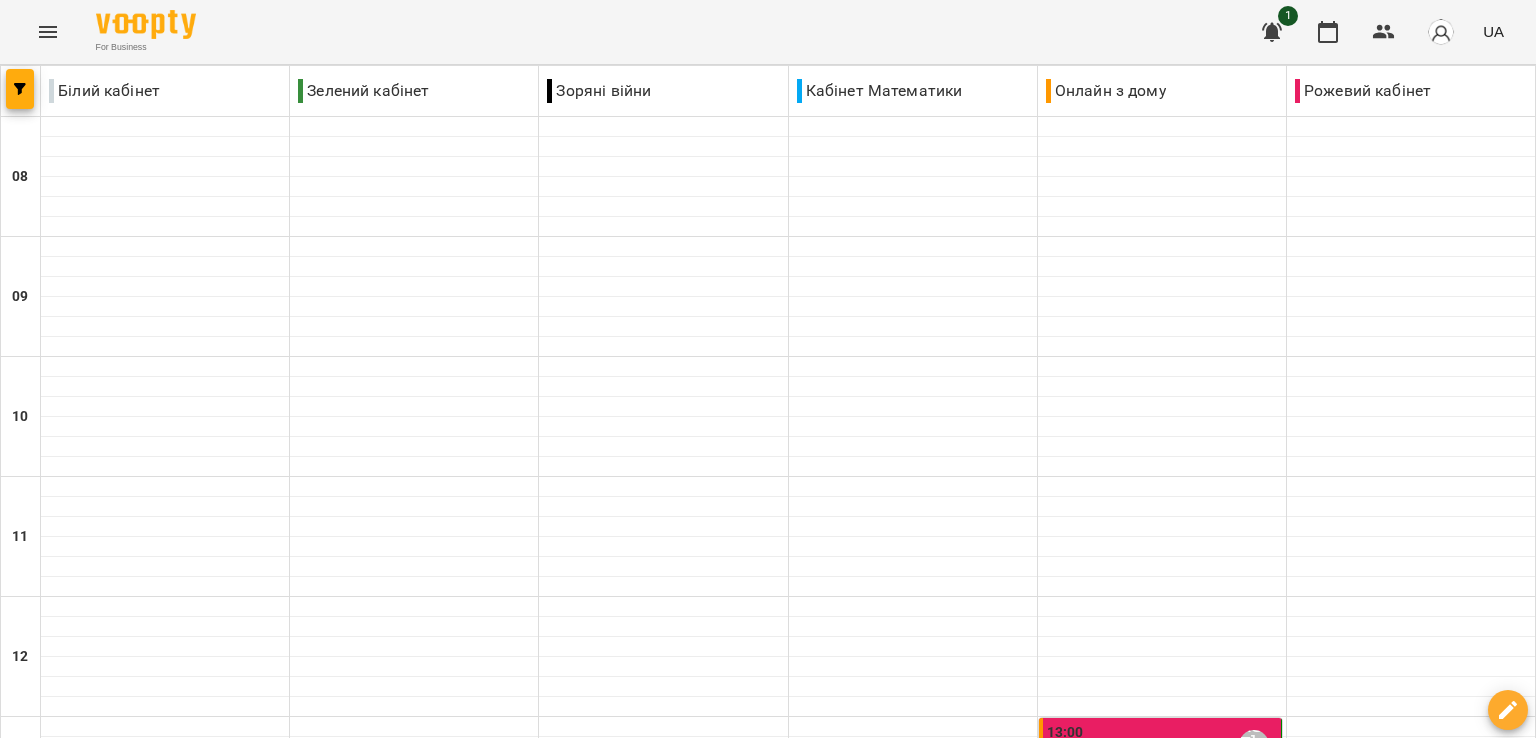 scroll, scrollTop: 900, scrollLeft: 0, axis: vertical 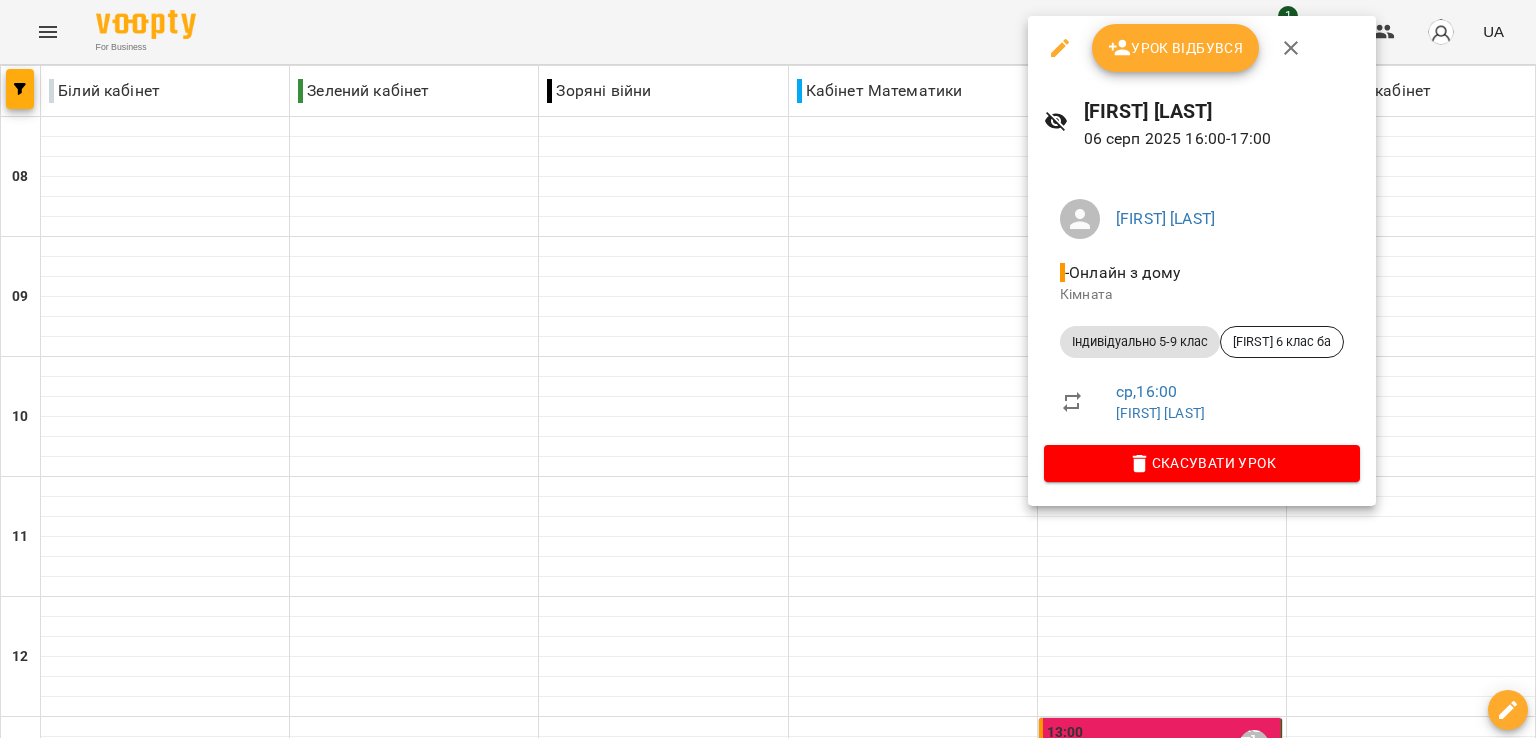 click on "Урок відбувся" at bounding box center [1176, 48] 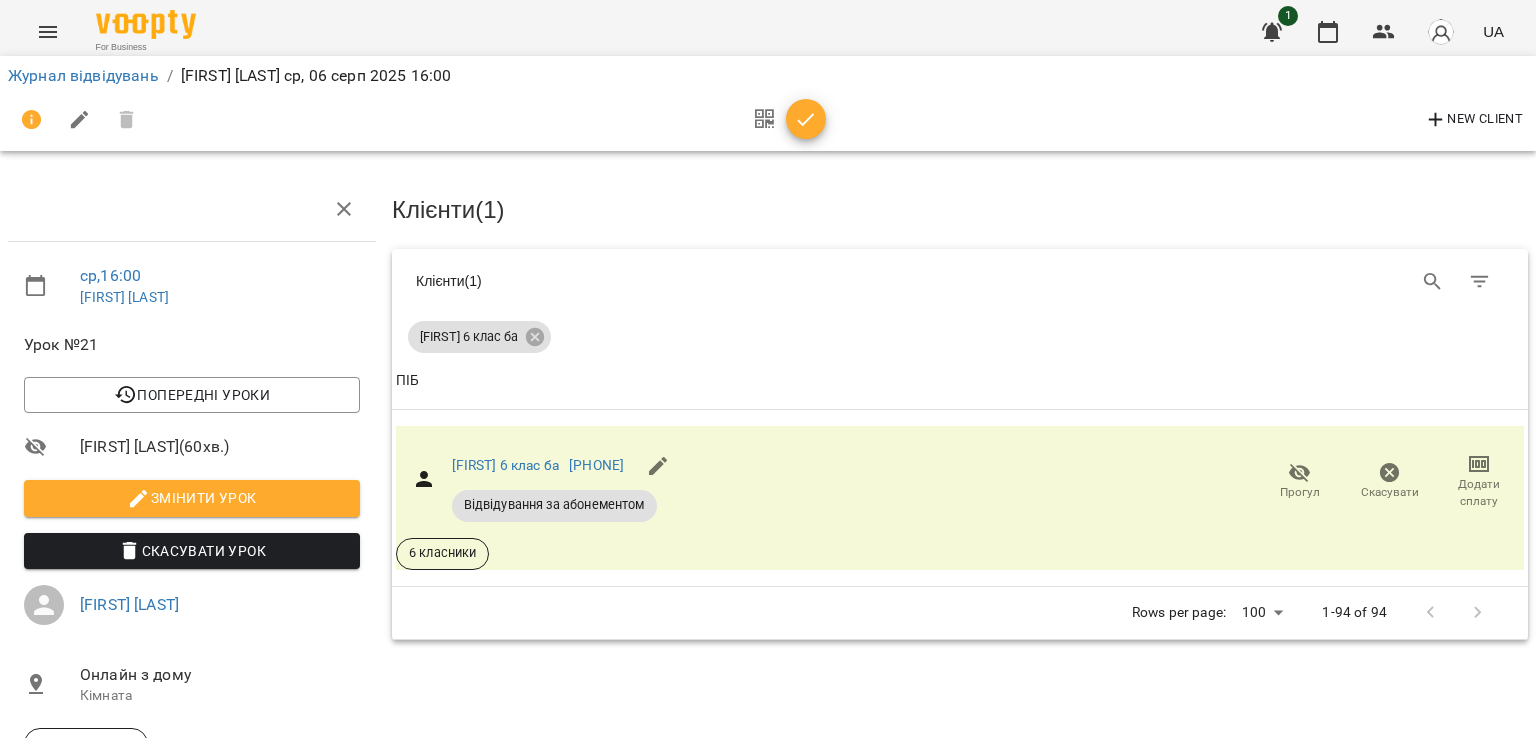 click on "New Client" at bounding box center [768, 120] 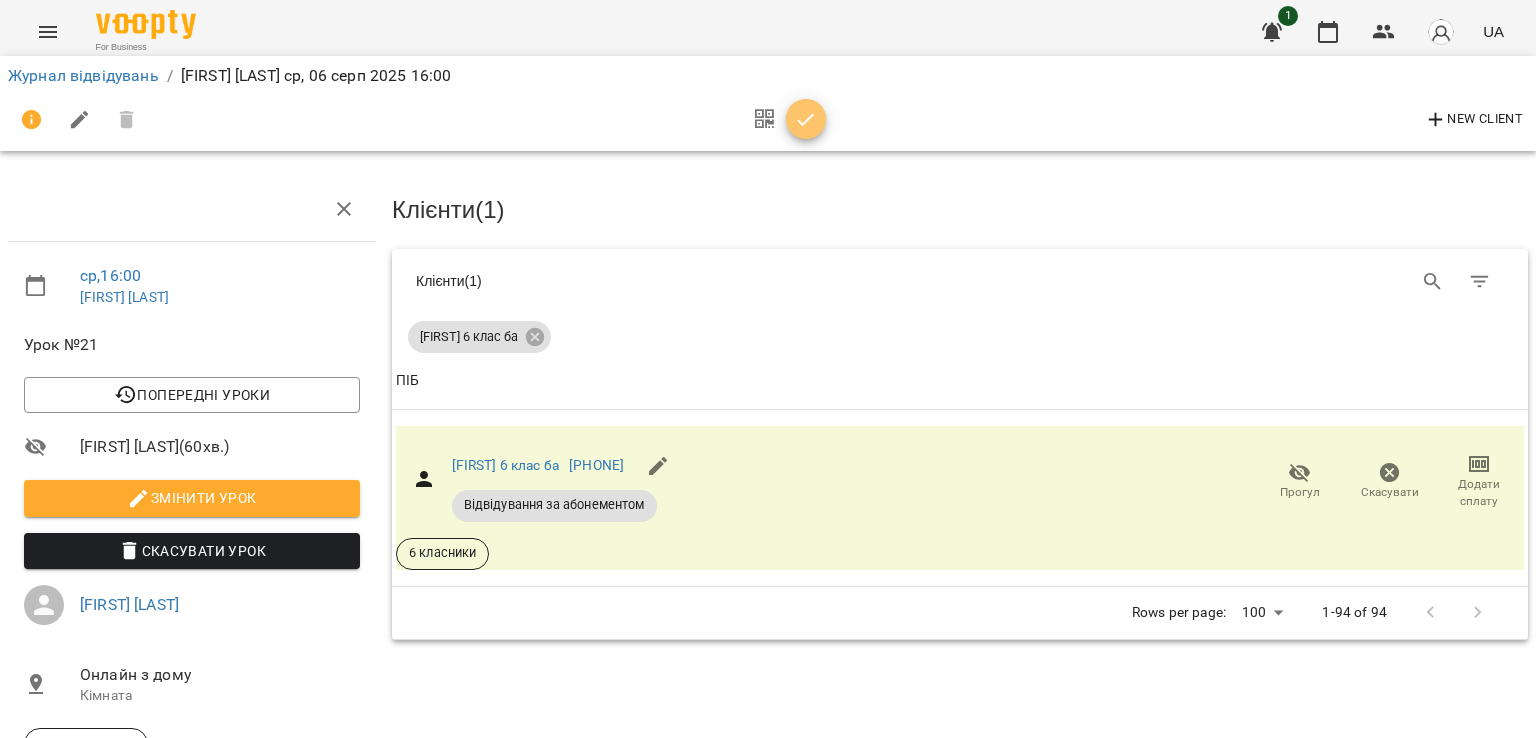 click 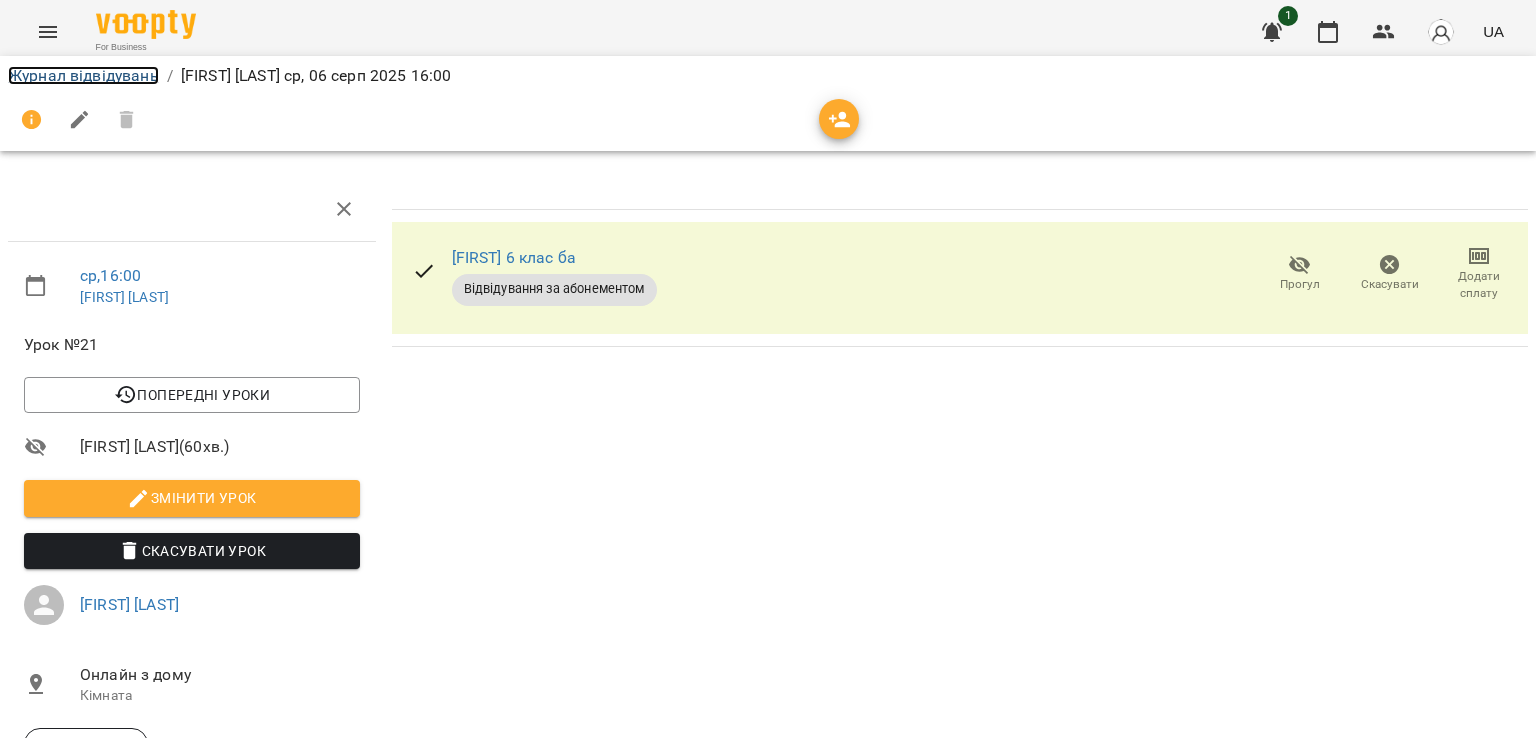 click on "Журнал відвідувань" at bounding box center (83, 75) 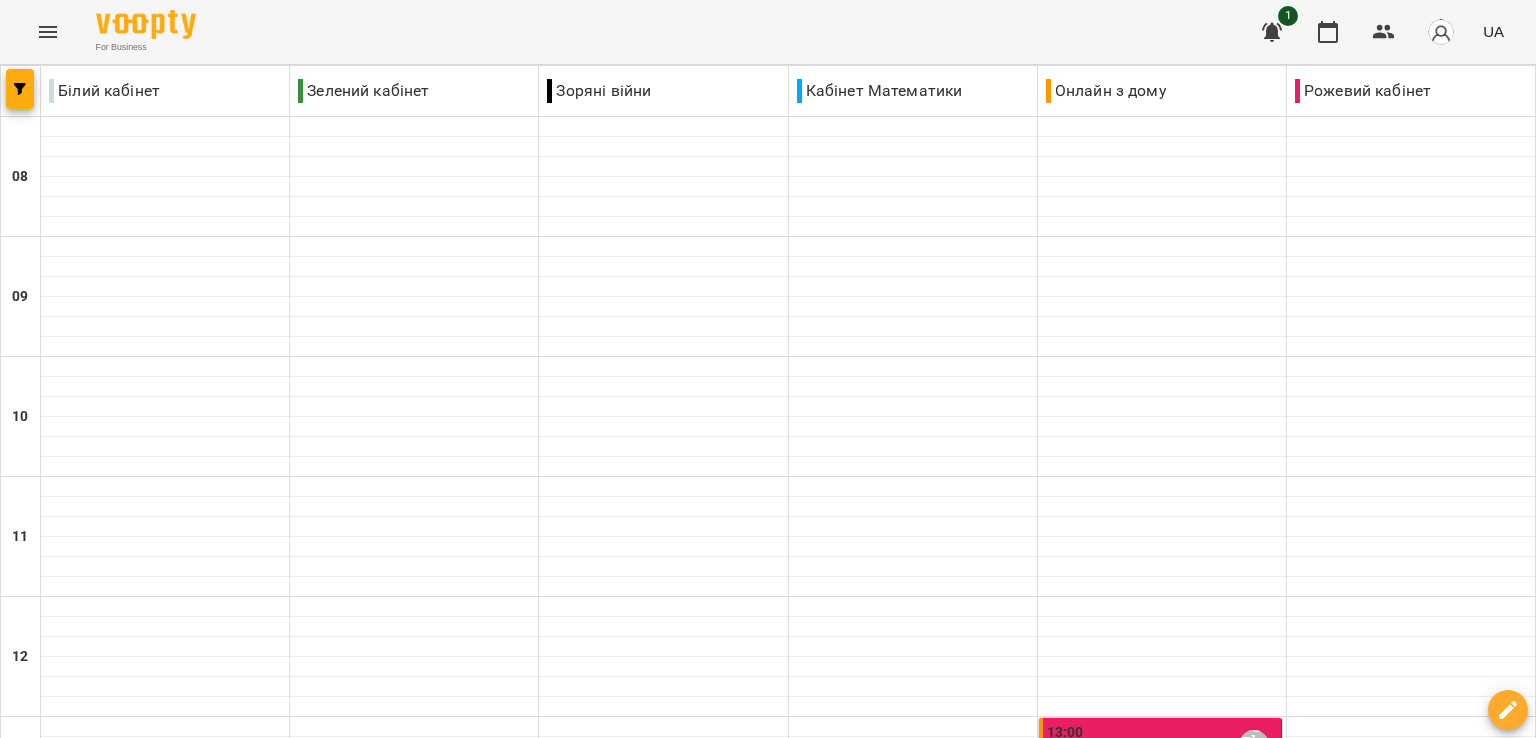 scroll, scrollTop: 1100, scrollLeft: 0, axis: vertical 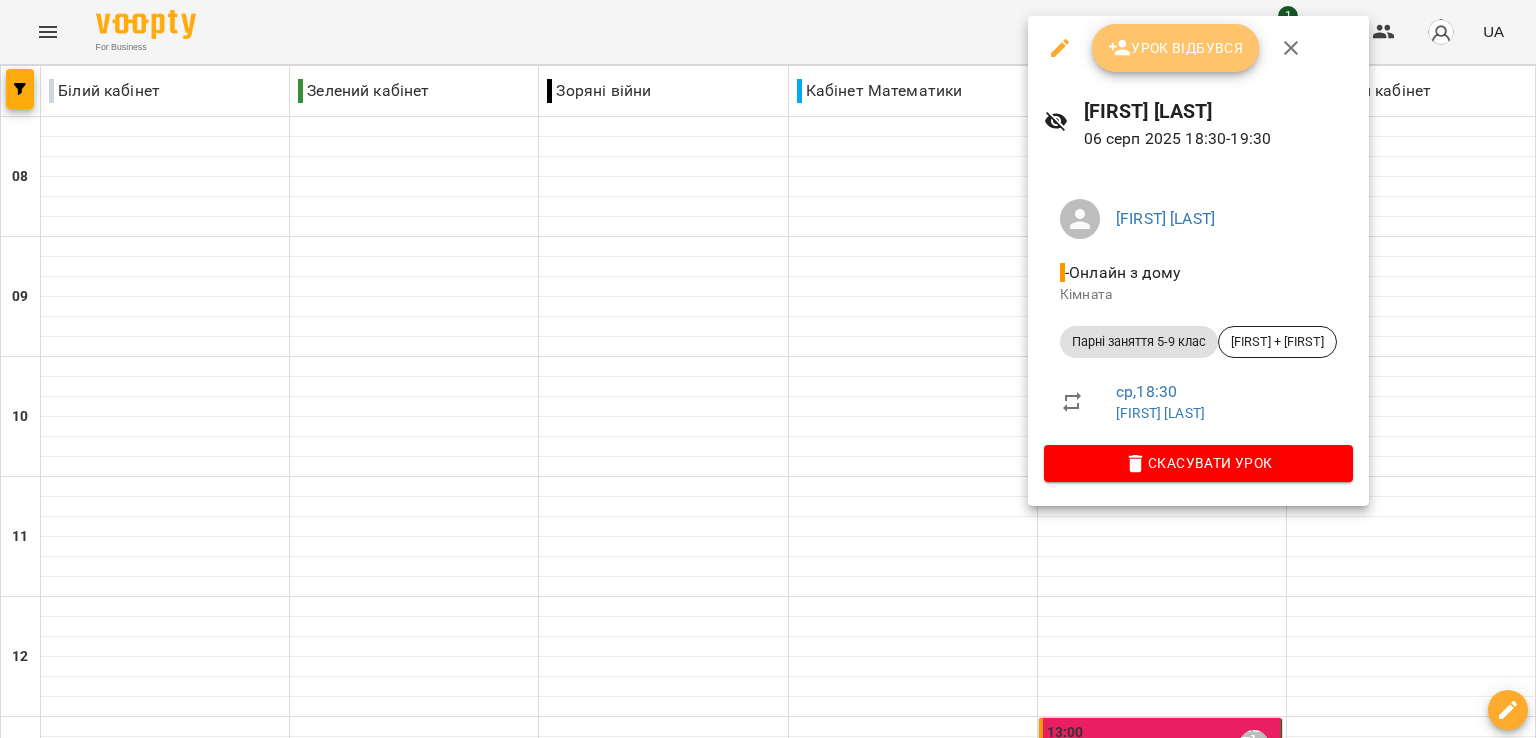 click on "Урок відбувся" at bounding box center [1176, 48] 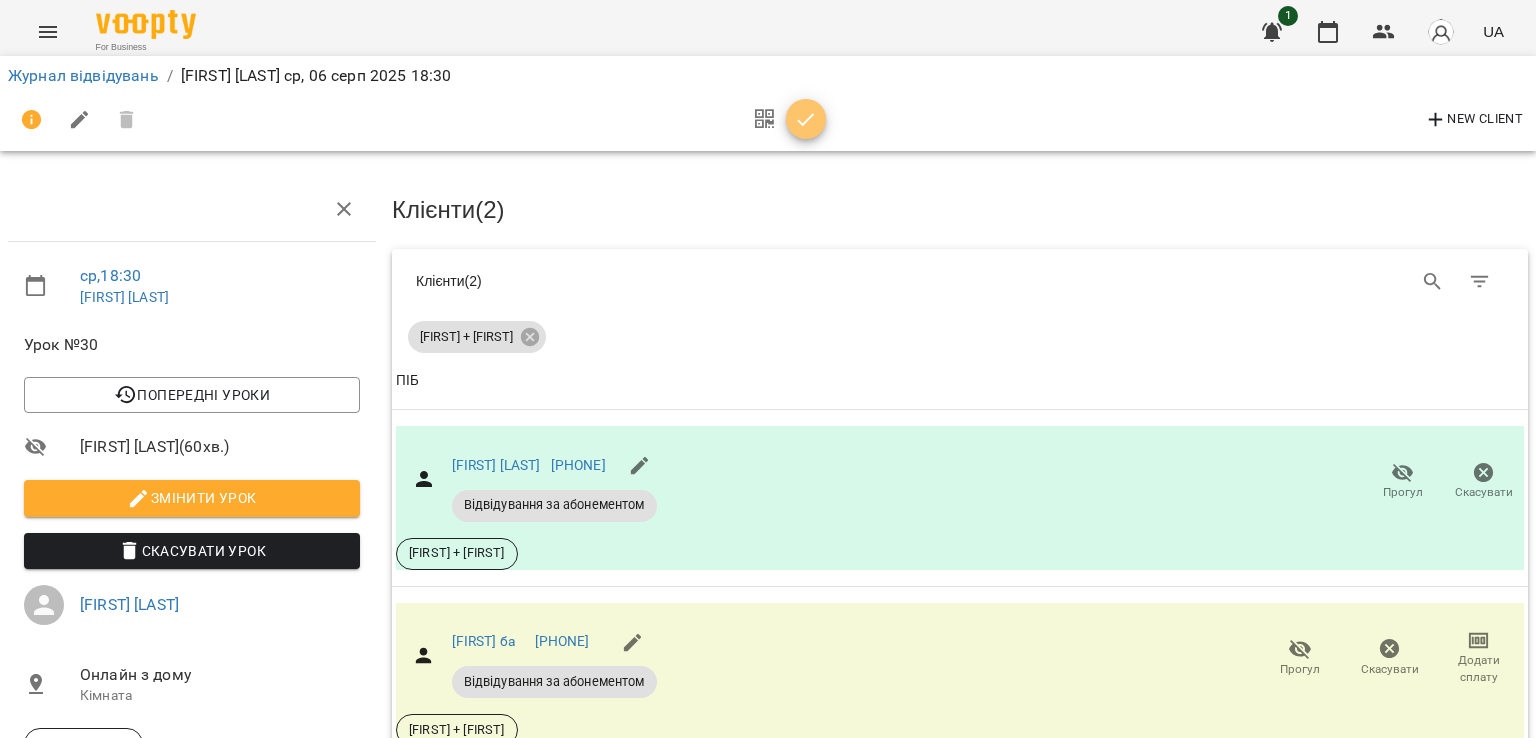 click 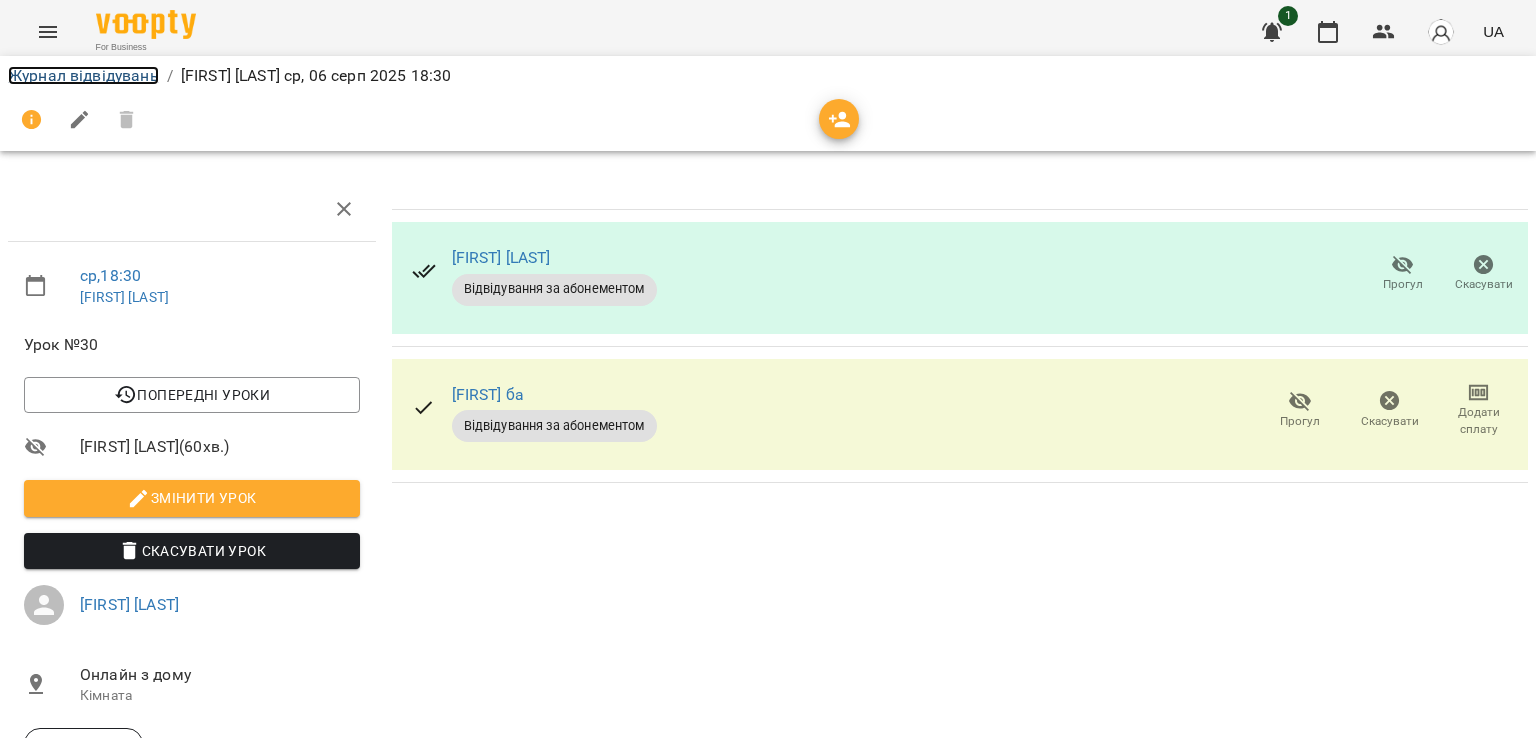 click on "Журнал відвідувань" at bounding box center [83, 75] 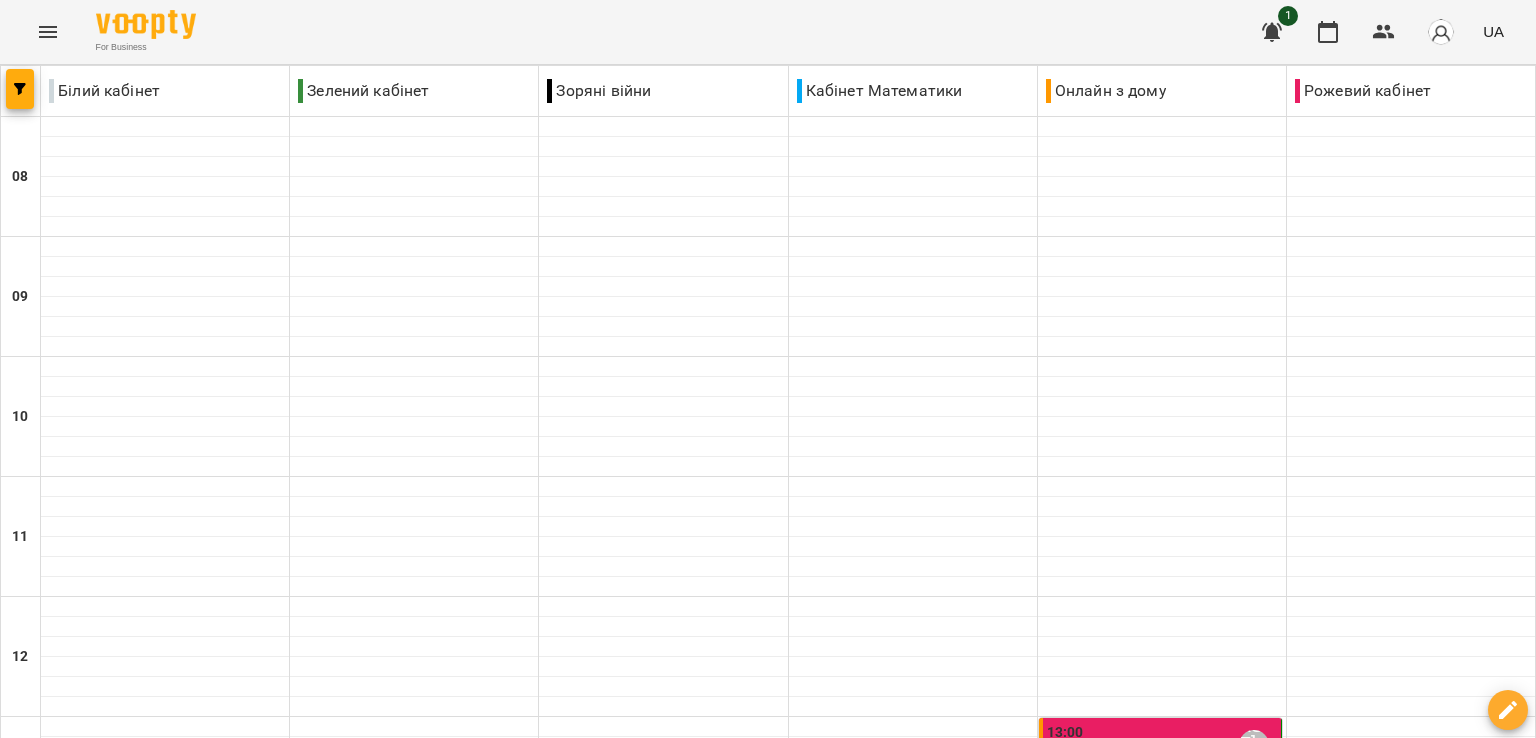 scroll, scrollTop: 1192, scrollLeft: 0, axis: vertical 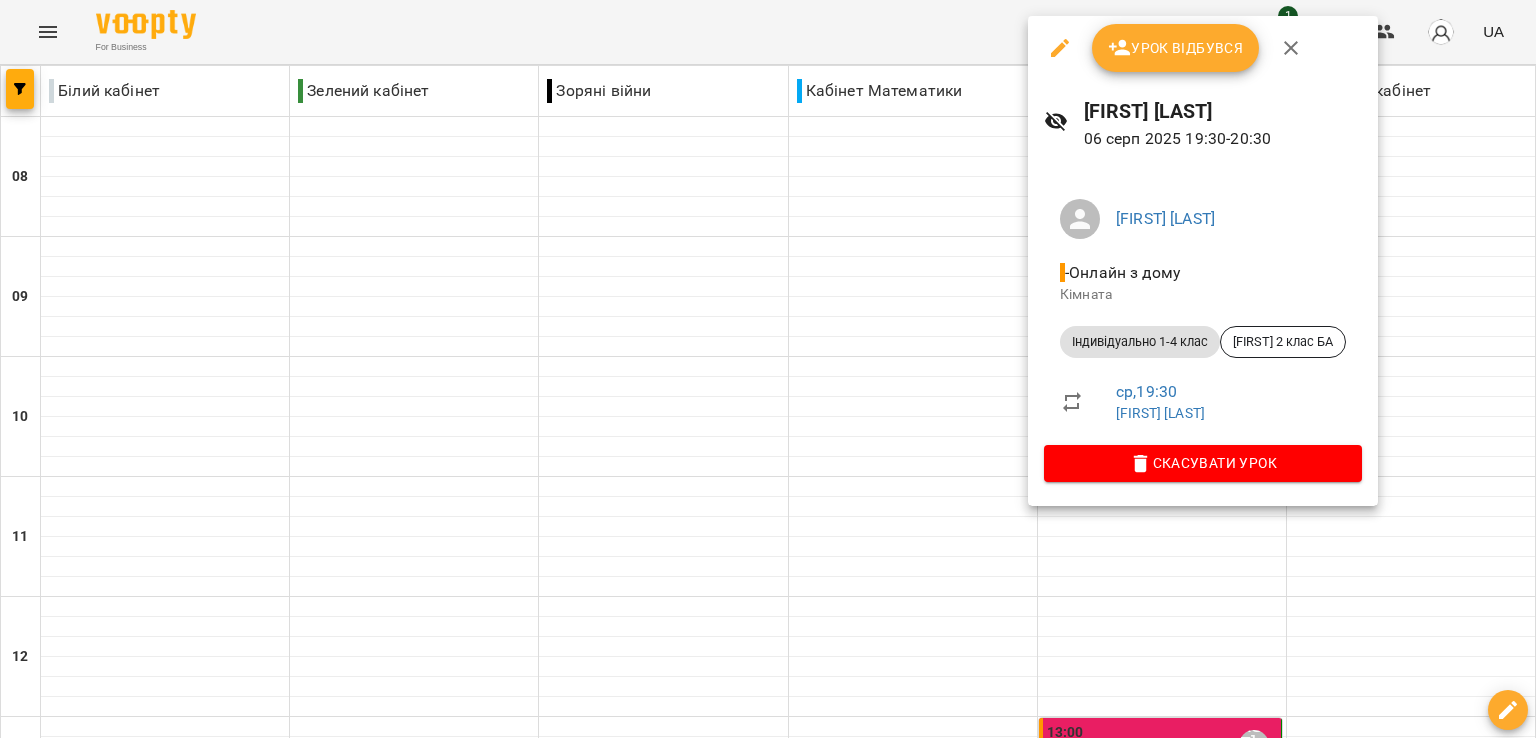 click on "Урок відбувся" at bounding box center [1203, 48] 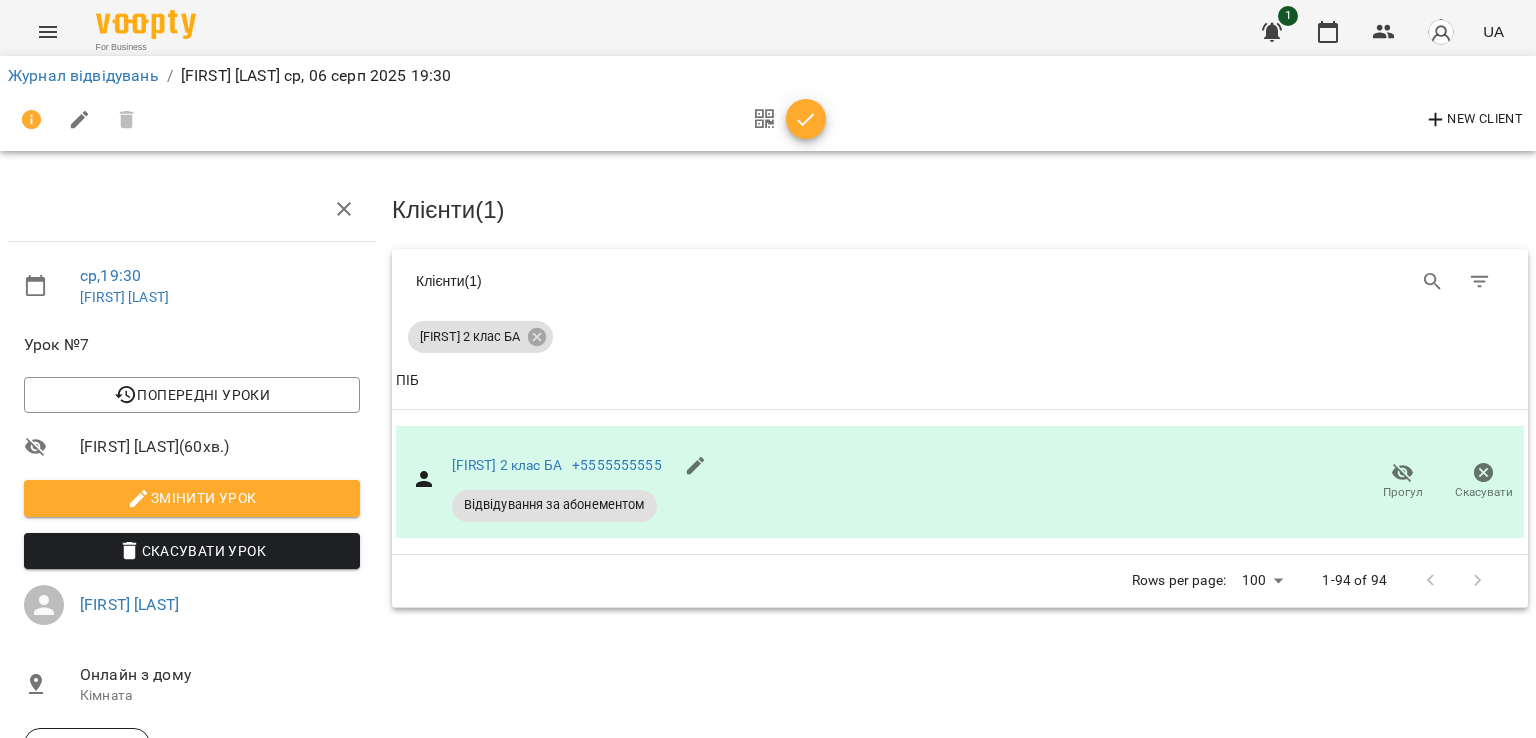 drag, startPoint x: 807, startPoint y: 134, endPoint x: 784, endPoint y: 126, distance: 24.351591 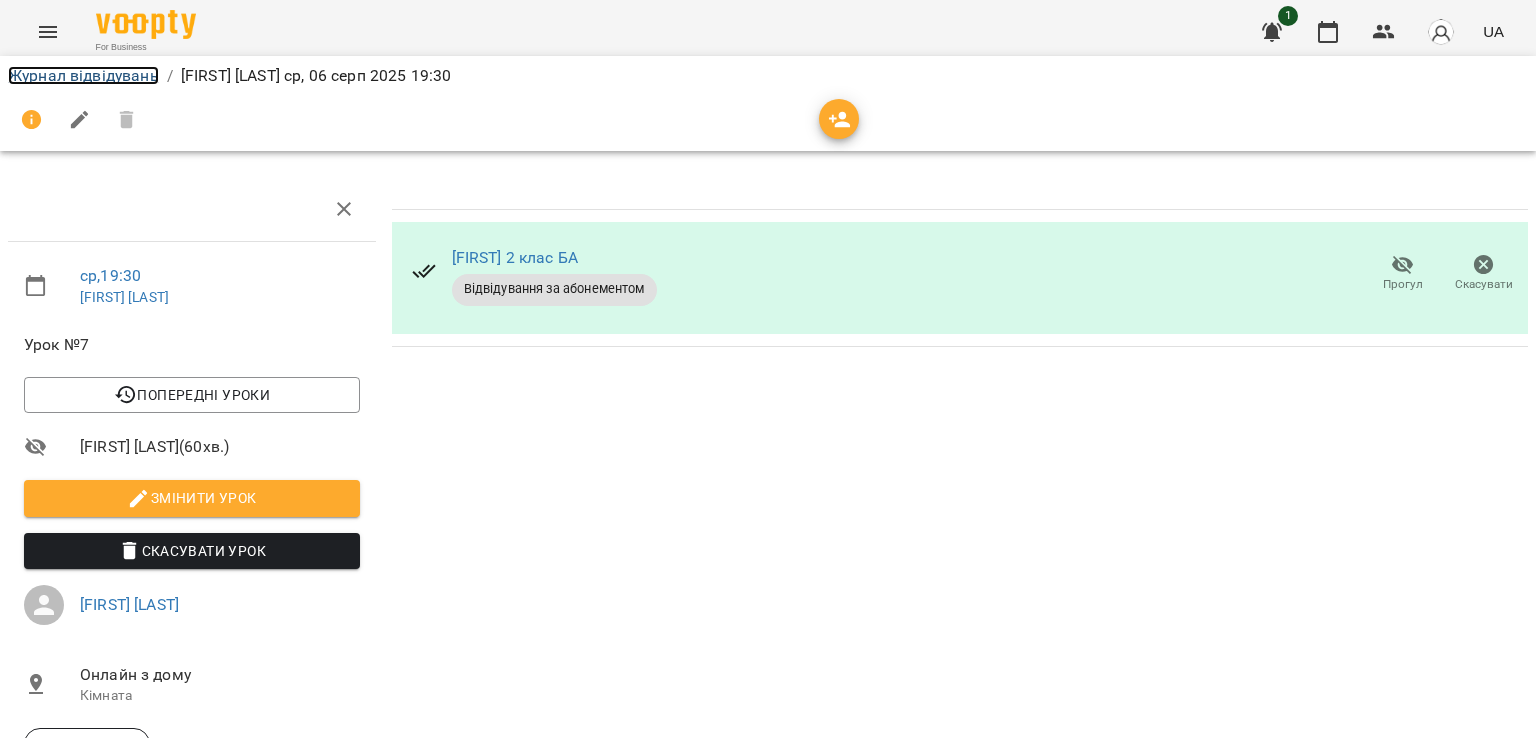 click on "Журнал відвідувань" at bounding box center [83, 75] 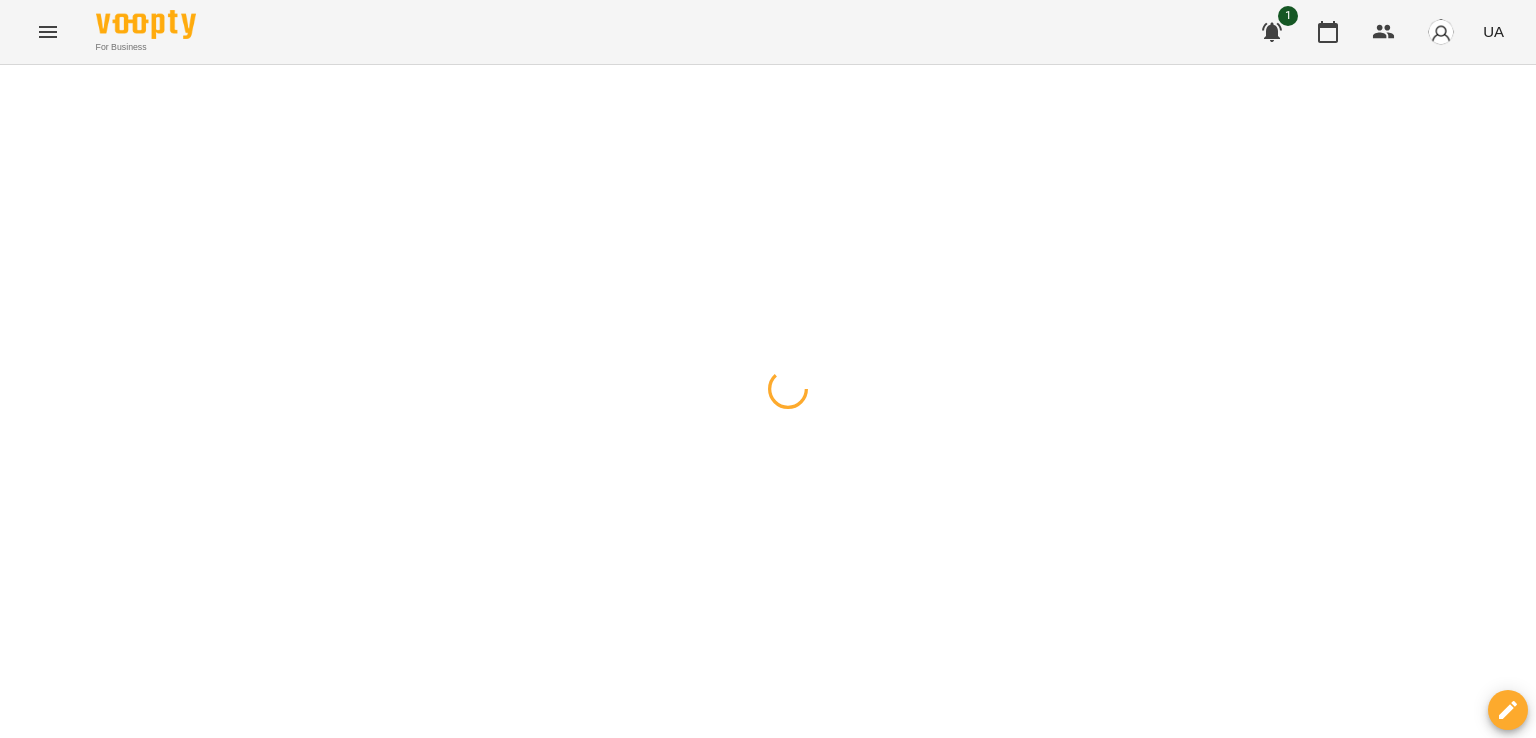 click 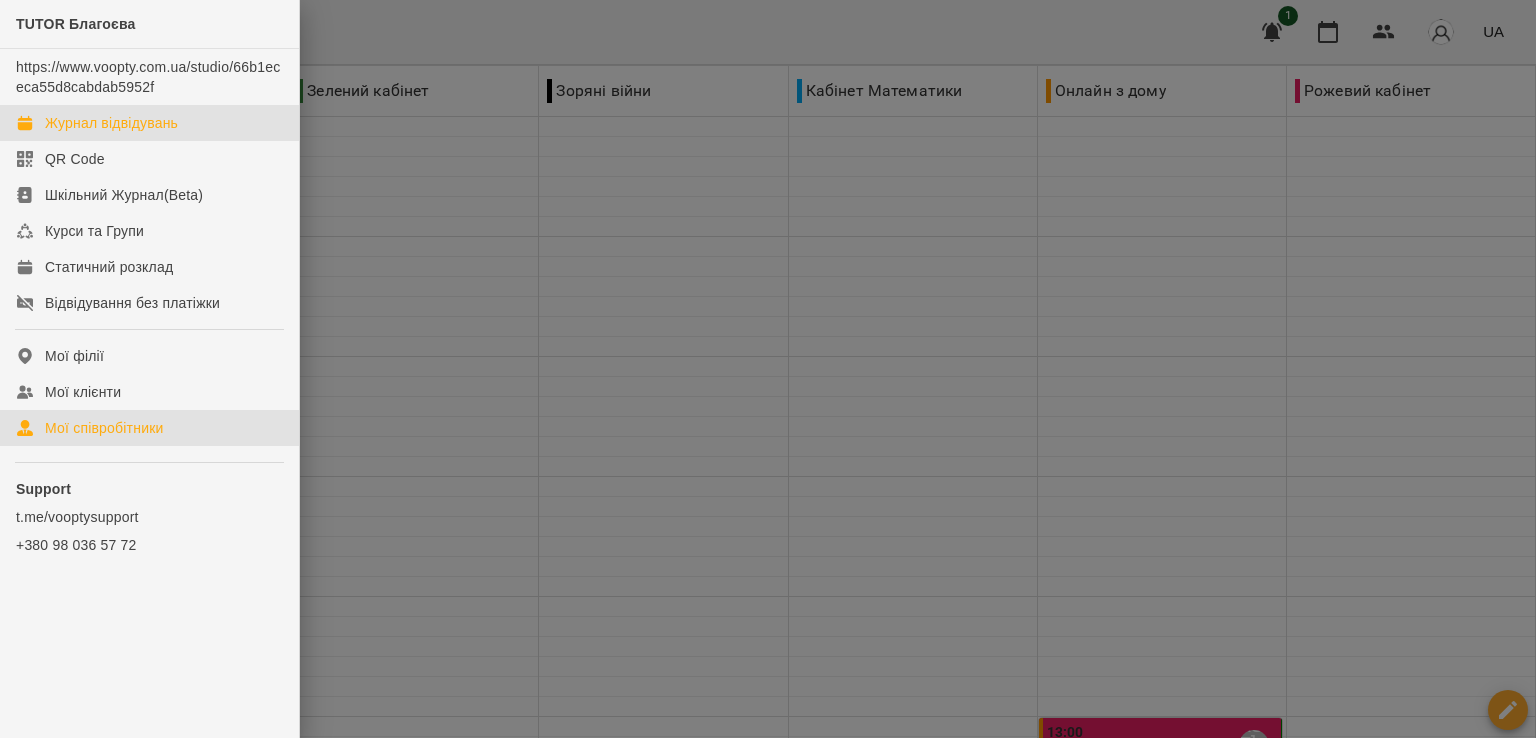 click on "Мої співробітники" at bounding box center [104, 428] 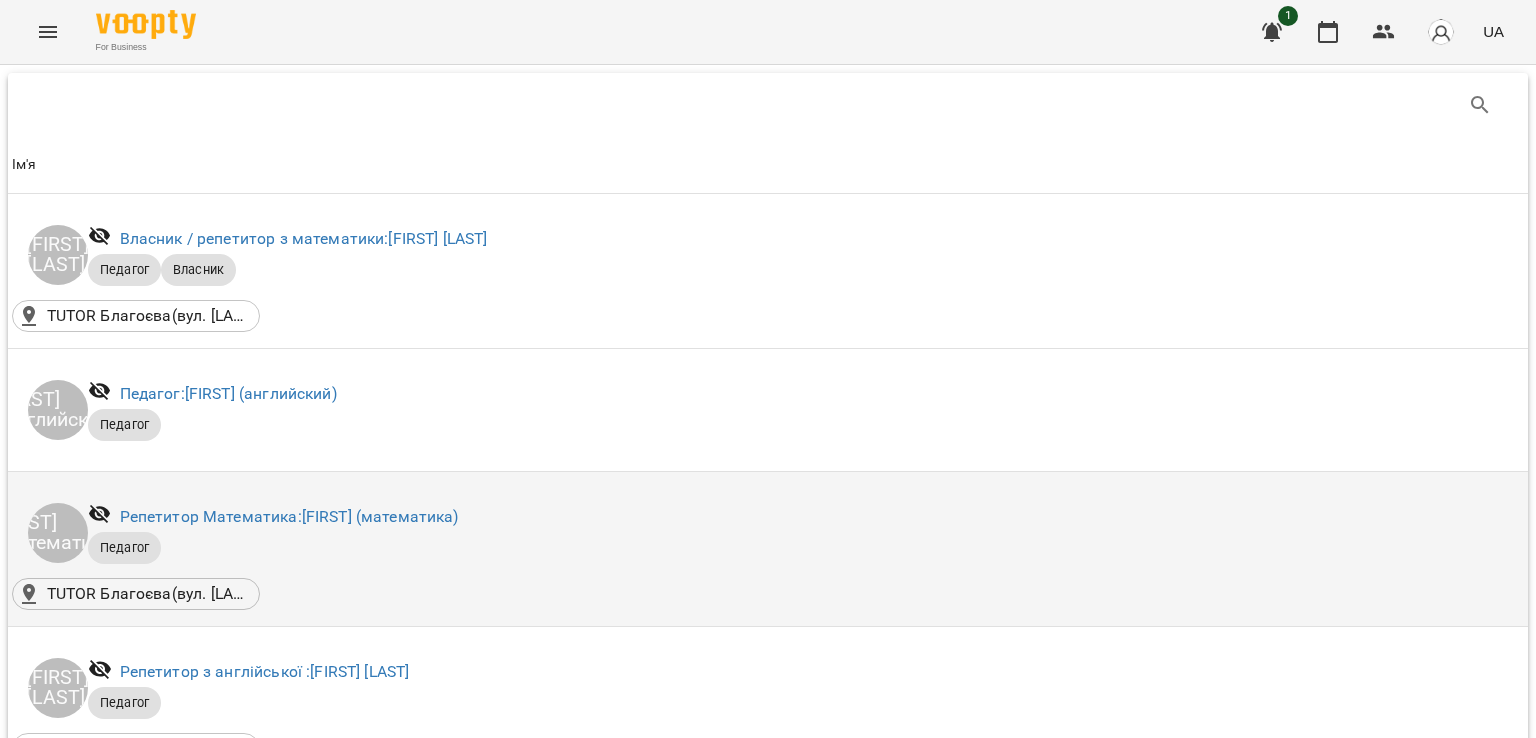 drag, startPoint x: 564, startPoint y: 509, endPoint x: 621, endPoint y: 529, distance: 60.40695 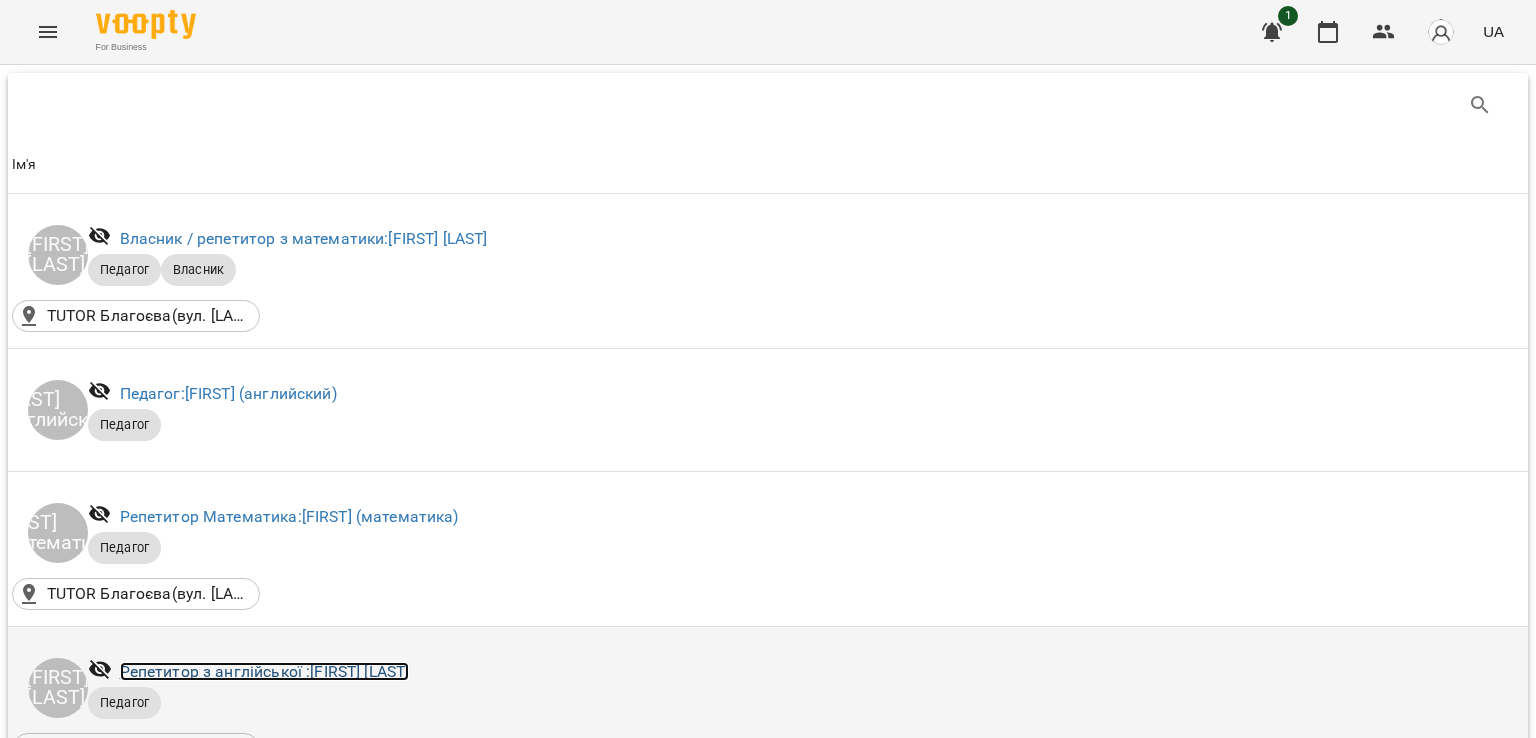 drag, startPoint x: 621, startPoint y: 529, endPoint x: 354, endPoint y: 677, distance: 305.2753 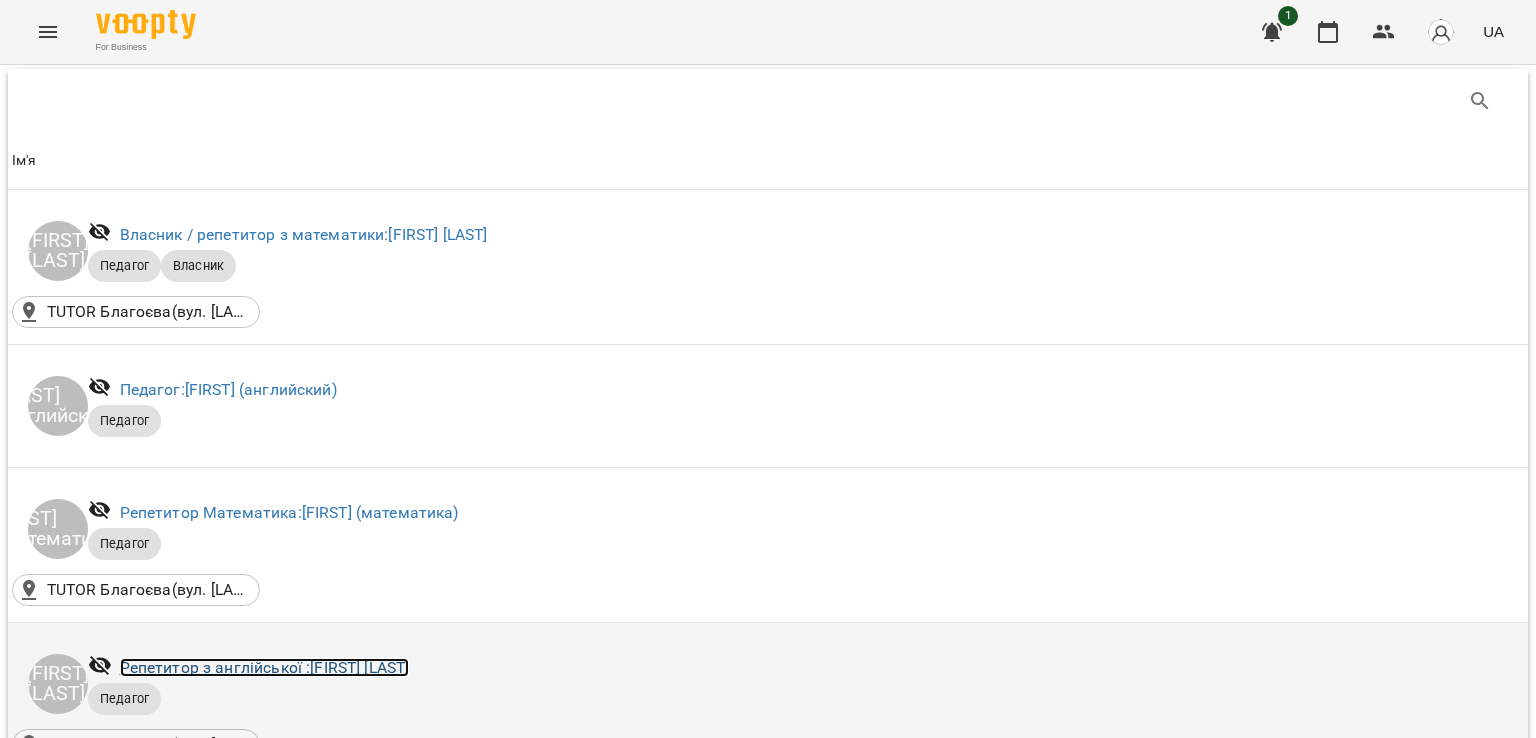 scroll, scrollTop: 100, scrollLeft: 0, axis: vertical 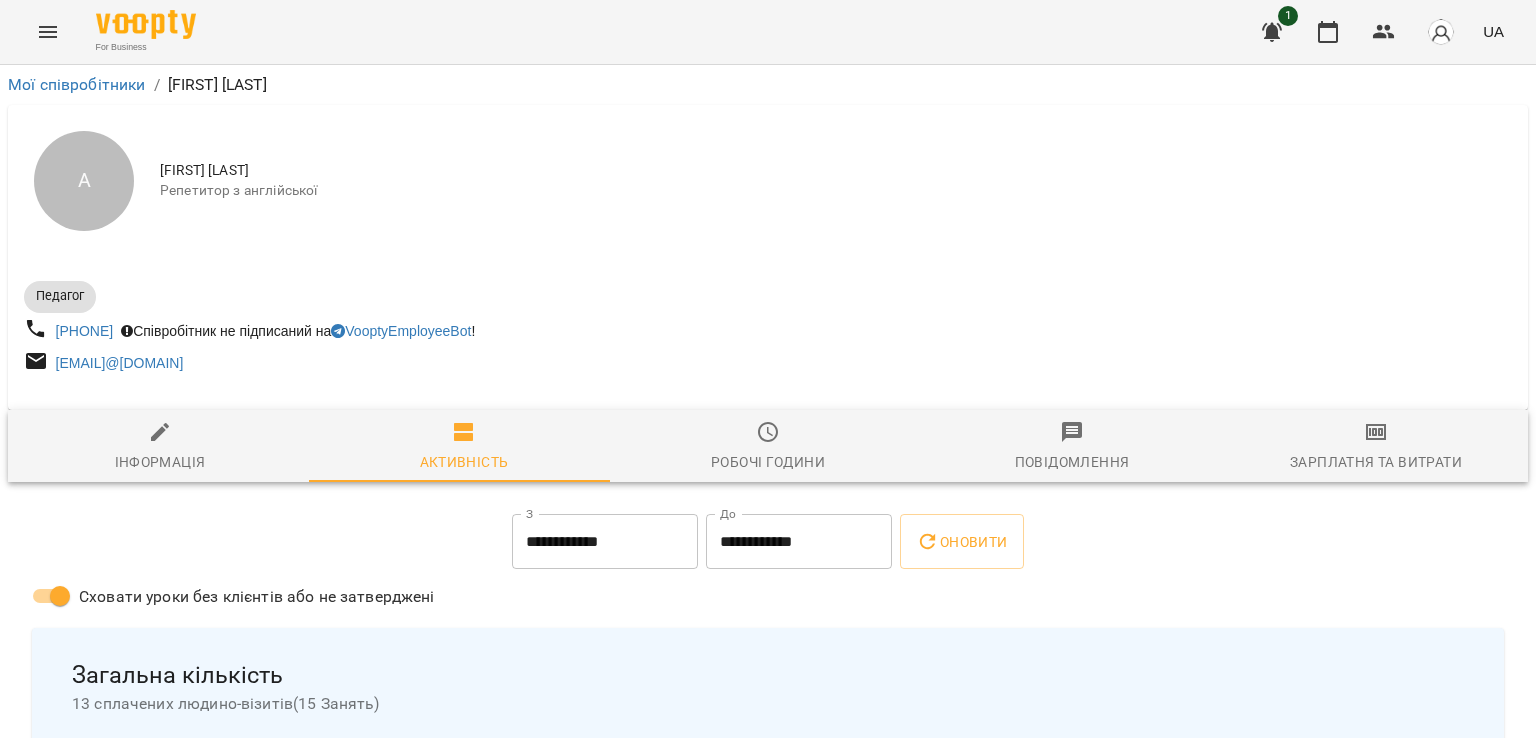 click on "Зарплатня та Витрати" at bounding box center [1376, 447] 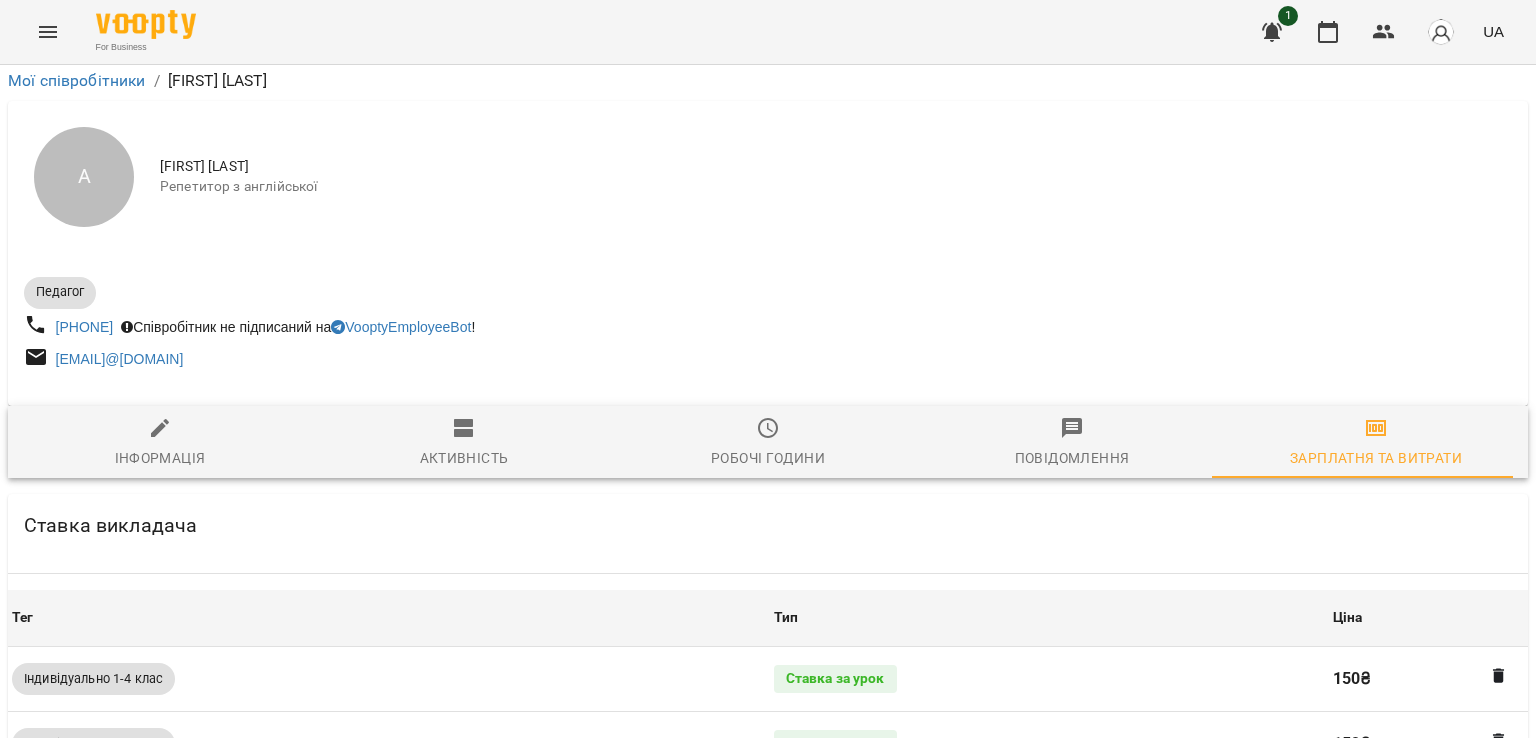 scroll, scrollTop: 1000, scrollLeft: 0, axis: vertical 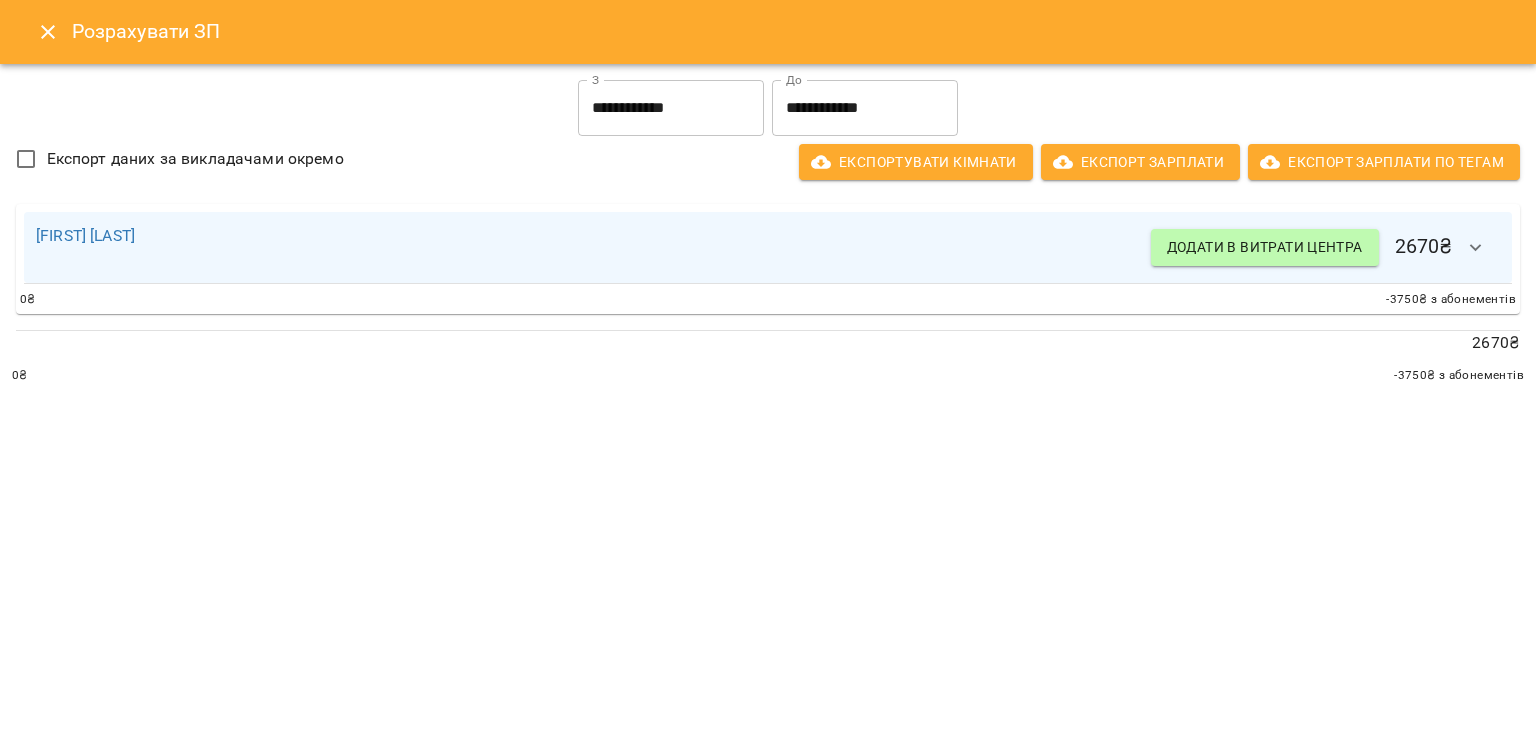 click on "**********" at bounding box center (671, 108) 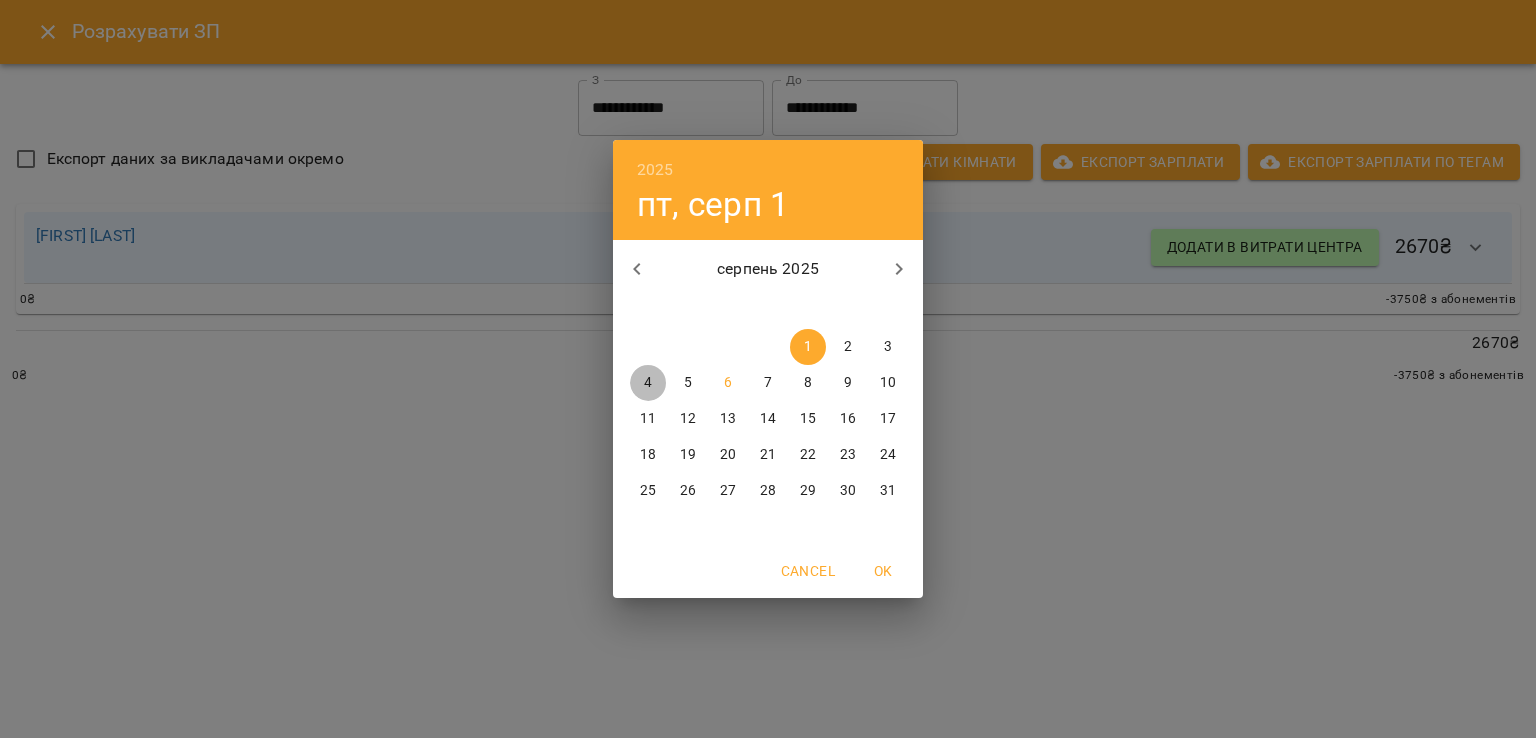 click on "4" at bounding box center [648, 383] 